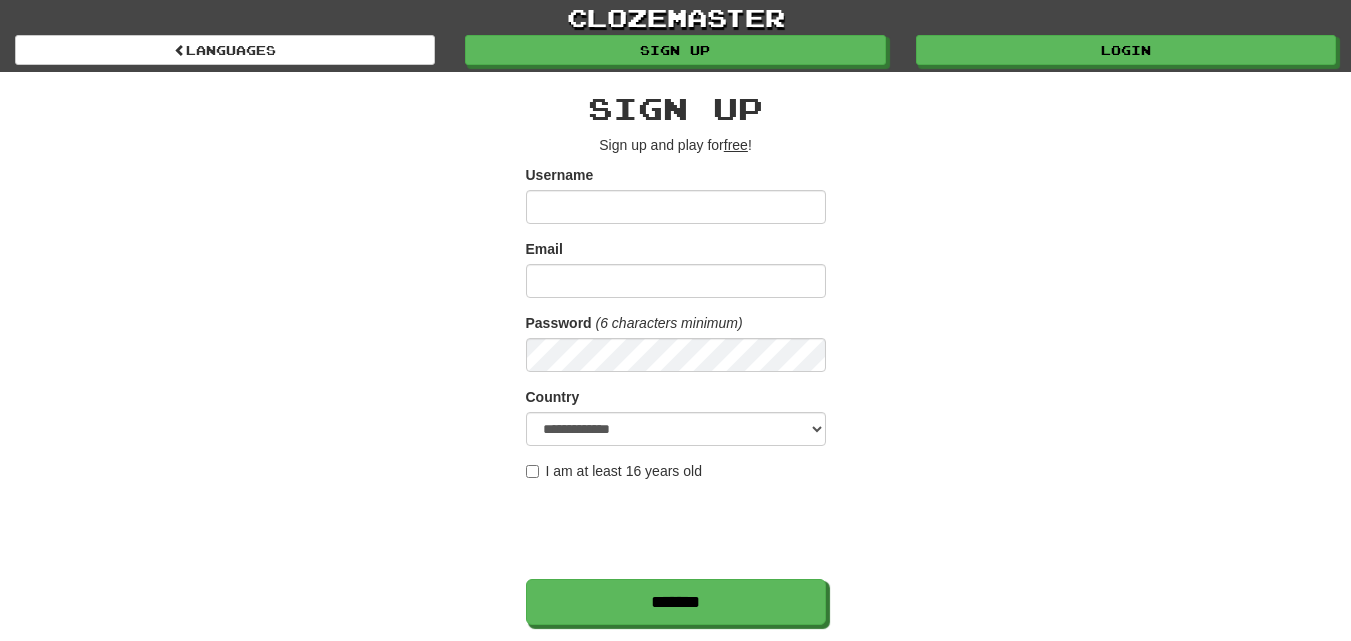 scroll, scrollTop: 200, scrollLeft: 0, axis: vertical 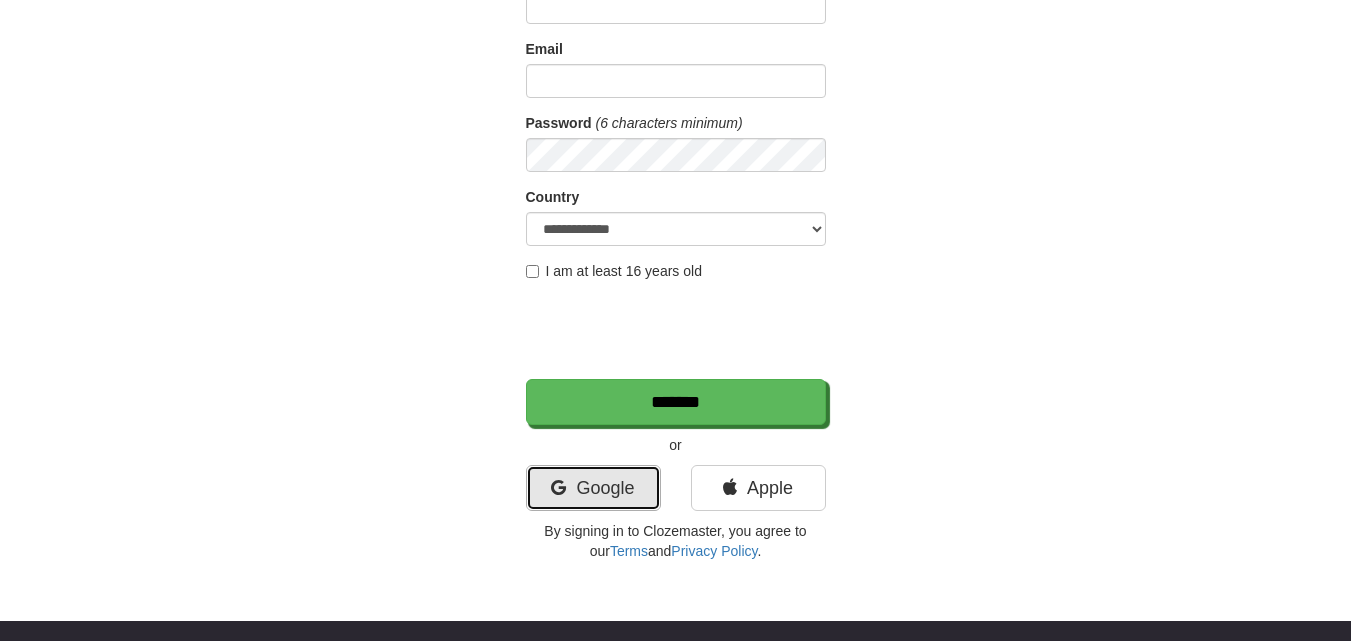 click at bounding box center (558, 488) 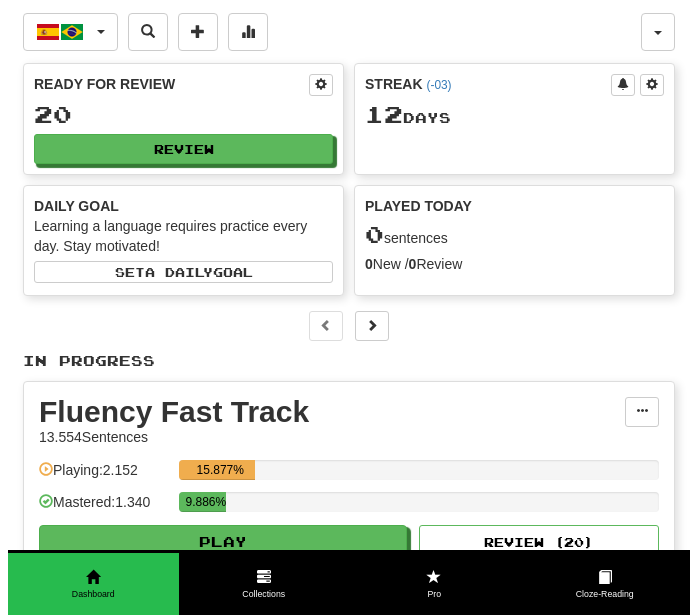 scroll, scrollTop: 300, scrollLeft: 0, axis: vertical 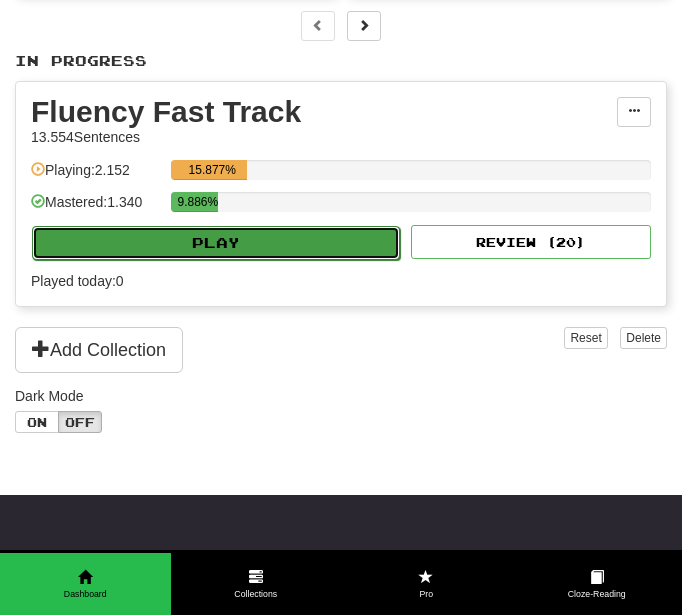 click on "Play" at bounding box center [216, 243] 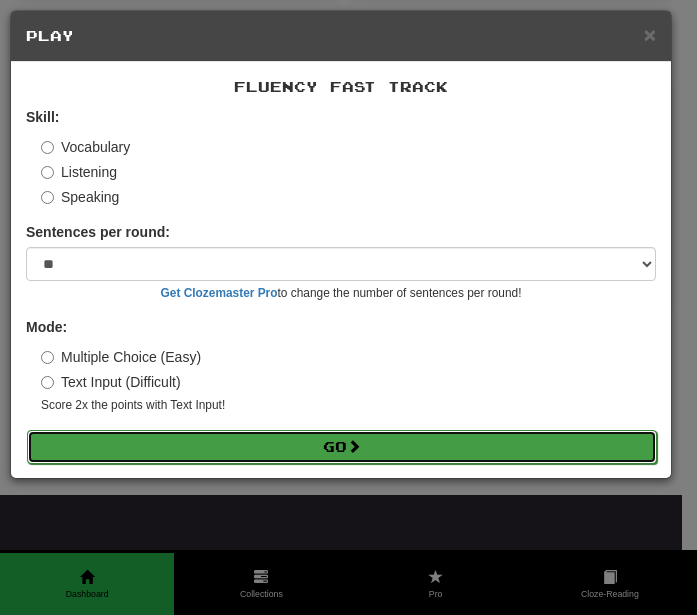 click on "Go" at bounding box center [342, 447] 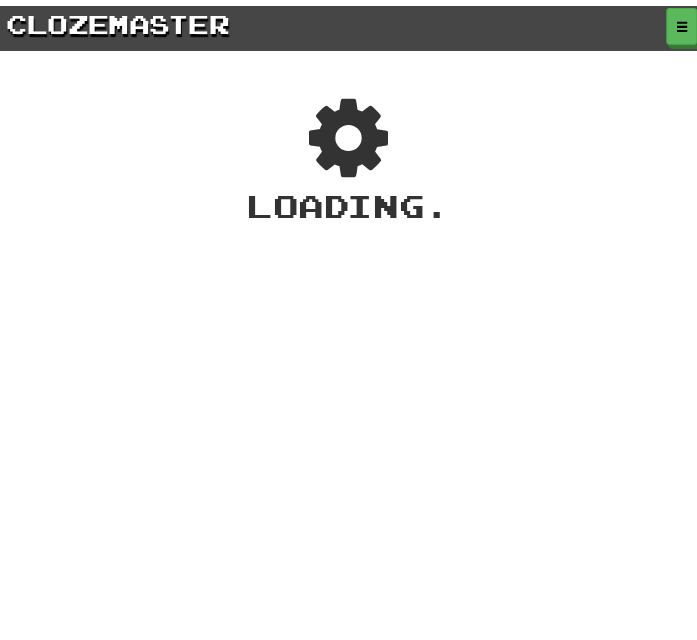 scroll, scrollTop: 0, scrollLeft: 0, axis: both 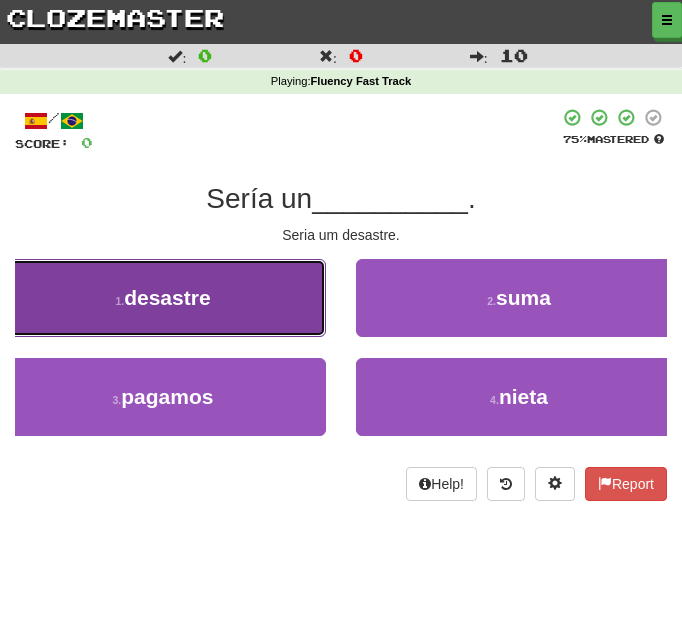 click on "1 .  desastre" at bounding box center (163, 298) 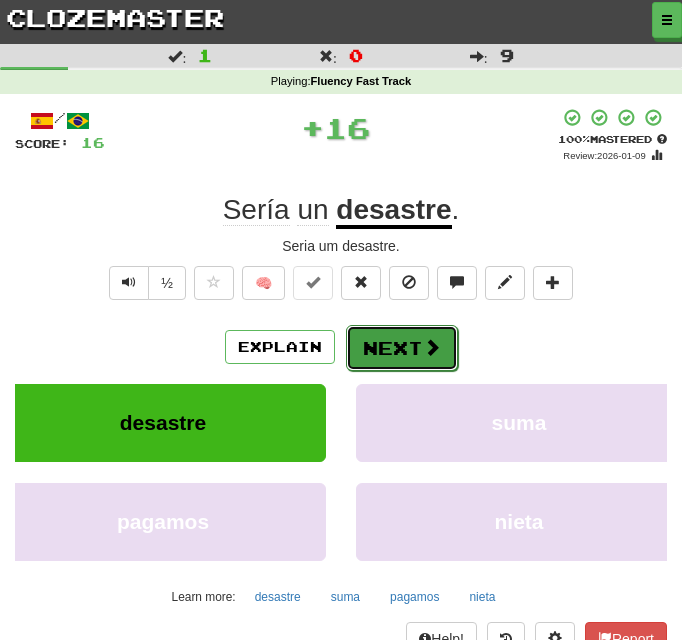 click on "Next" at bounding box center [402, 348] 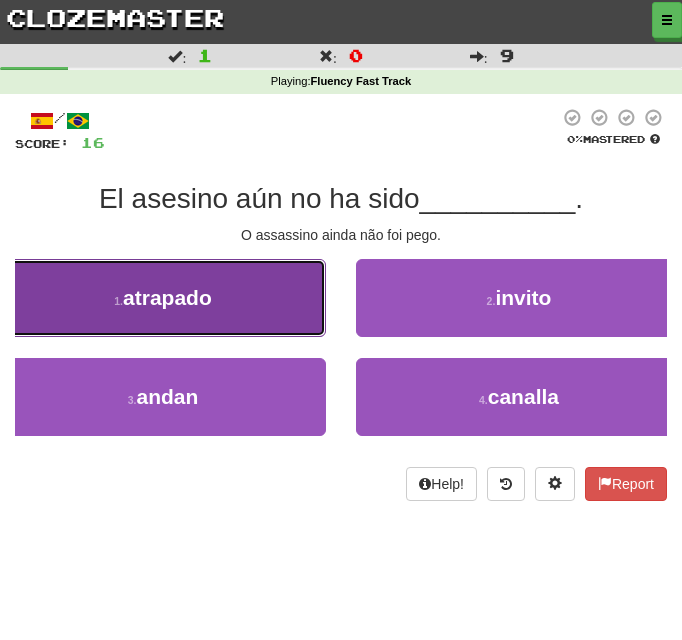 click on "1 .  atrapado" at bounding box center (163, 298) 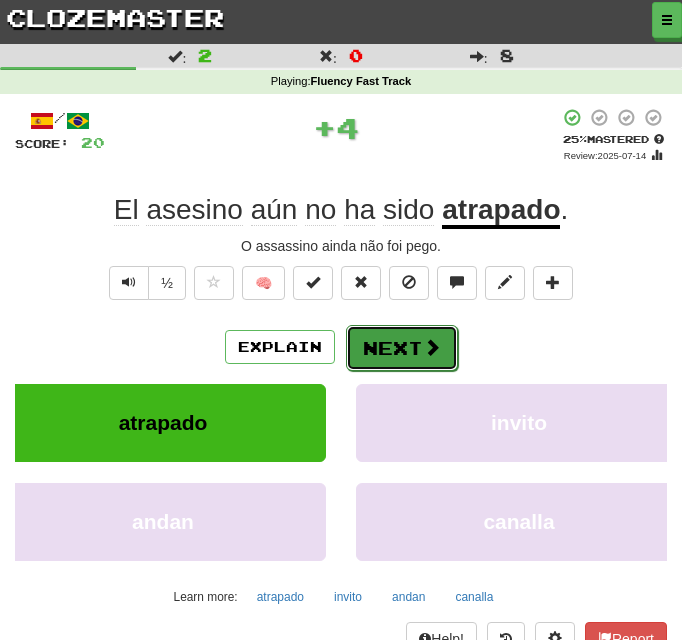 click on "Next" at bounding box center [402, 348] 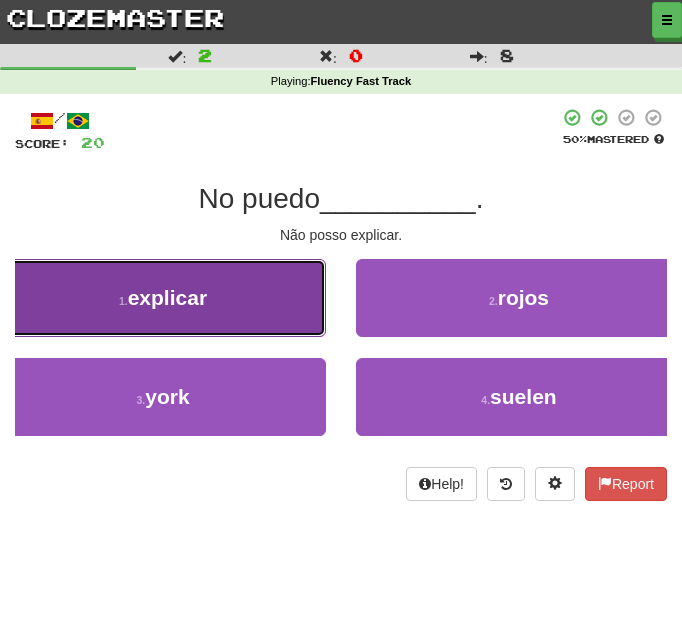 click on "1 .  explicar" at bounding box center [163, 298] 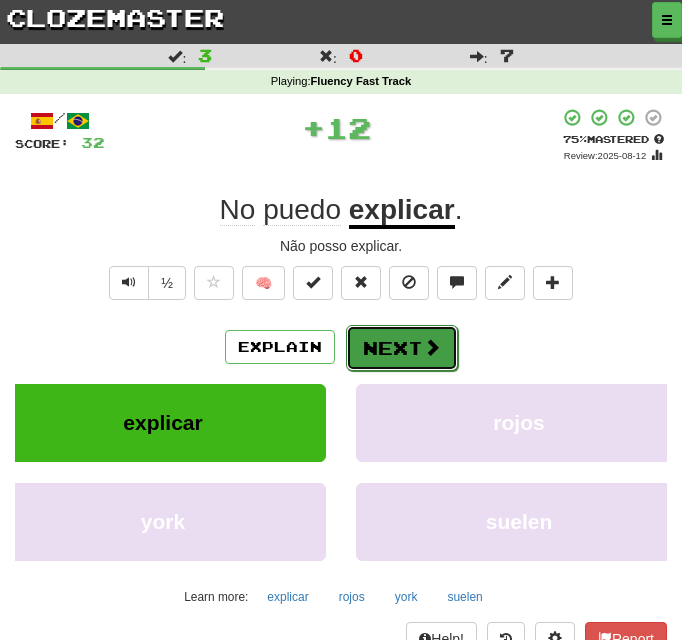 click on "Next" at bounding box center [402, 348] 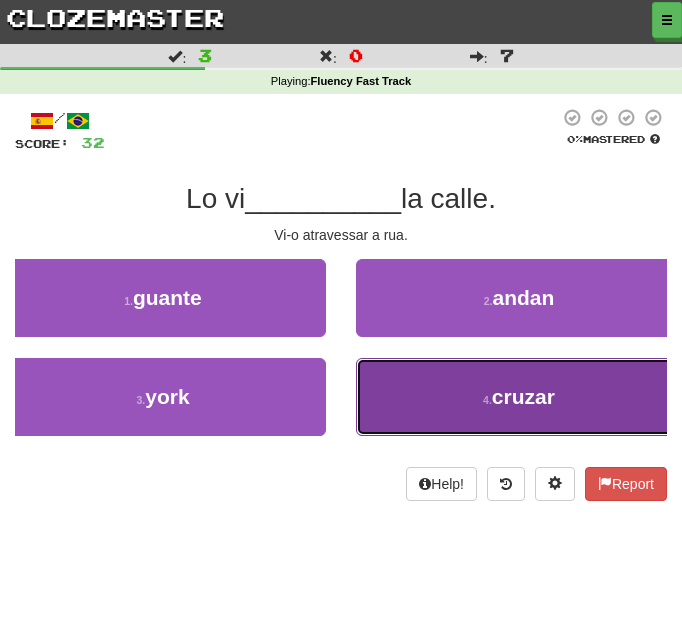 click on "4 .  cruzar" at bounding box center (519, 397) 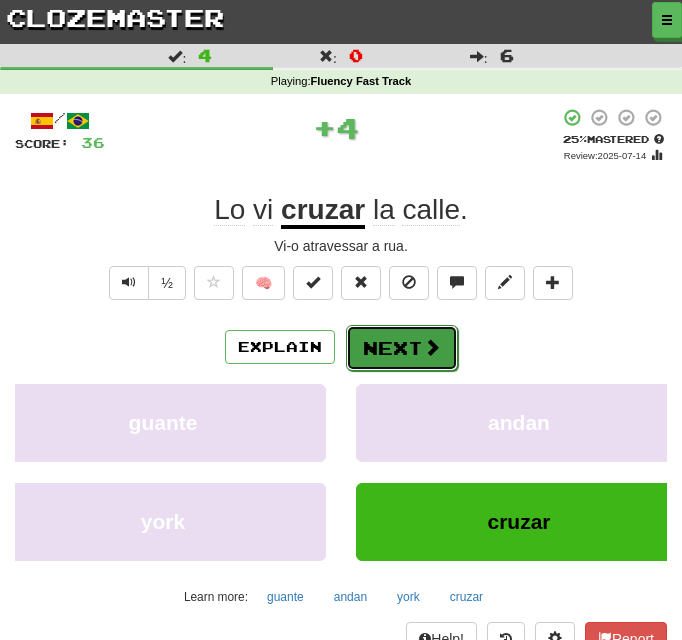 click on "Next" at bounding box center [402, 348] 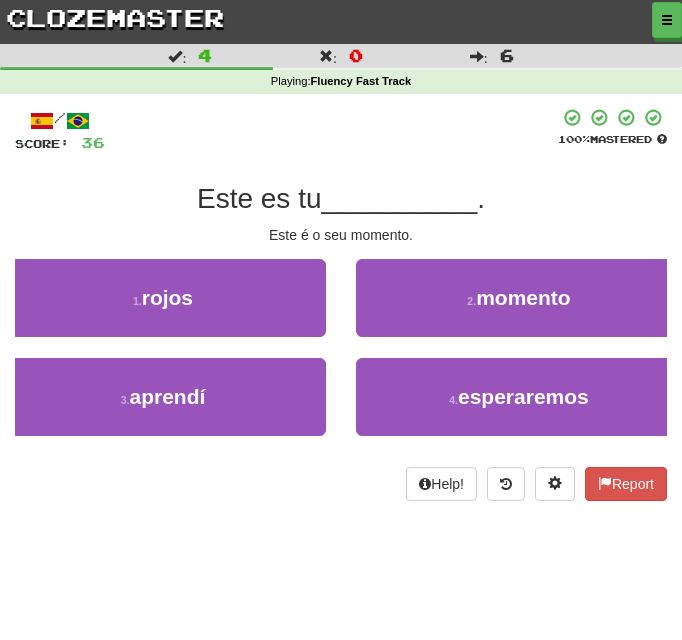 click on "/ Score: [NUMBER] [NUMBER]% Mastered Este es tu __________ . Este é o seu momento. [NUMBER] rojos [NUMBER] momento [NUMBER] aprendí [NUMBER] esperaremos Help! Report" at bounding box center [341, 304] 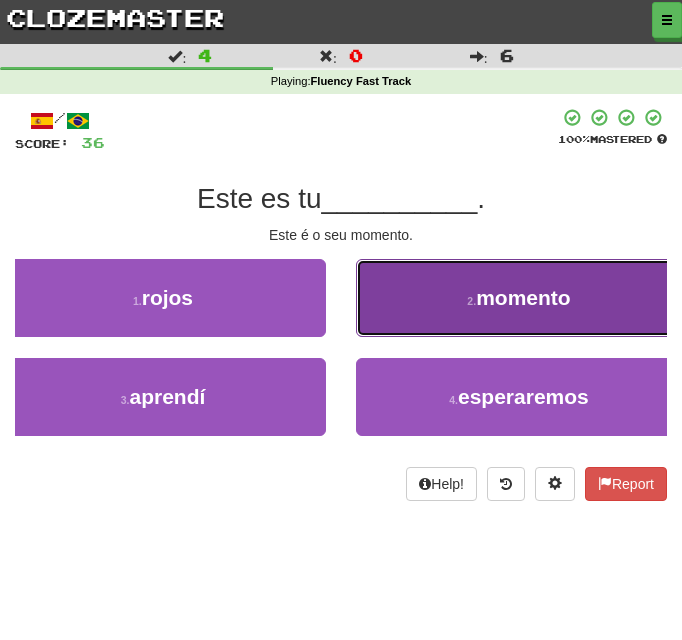 click on "momento" at bounding box center (523, 297) 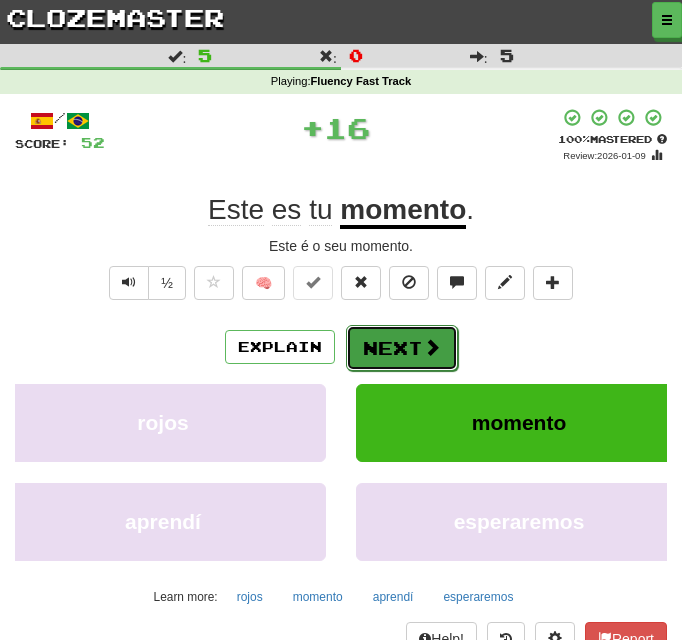 click on "Next" at bounding box center [402, 348] 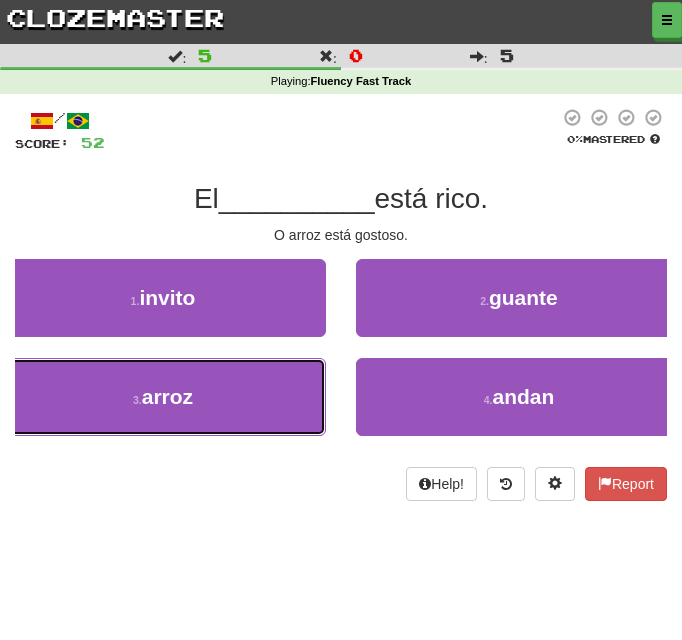 drag, startPoint x: 292, startPoint y: 383, endPoint x: 350, endPoint y: 371, distance: 59.22837 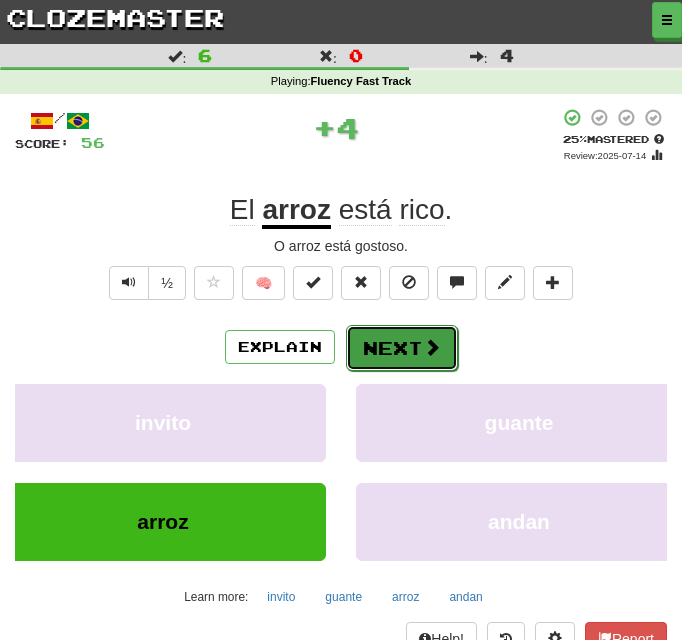 click on "Next" at bounding box center [402, 348] 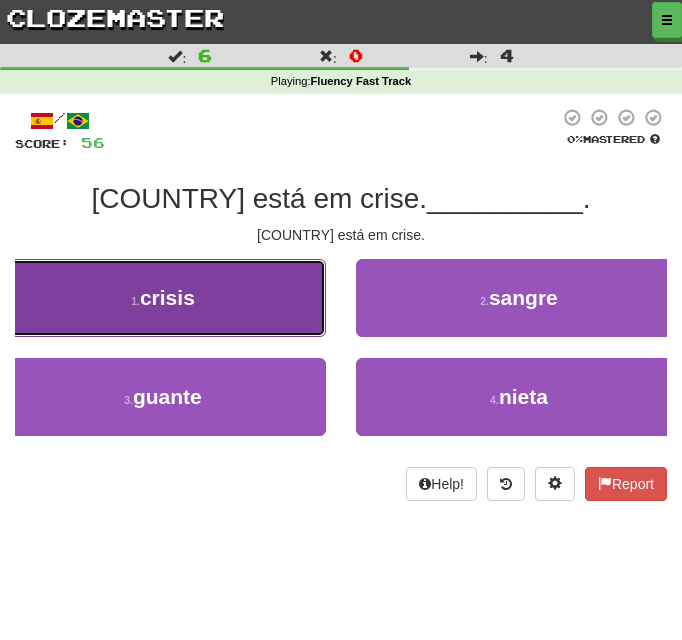 click on "1 .  crisis" at bounding box center (163, 298) 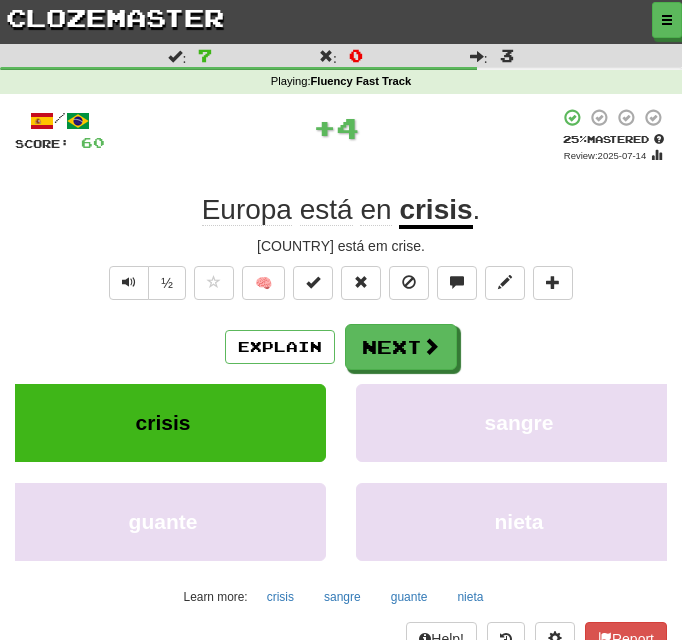 click on "/ Score: [NUMBER] + [NUMBER] [PERCENT]% Mastered Review: 2025-07-14 [COUNTRY] está em crise. A Europa está em crise. ½ 🧠 Explain Next crisis sangre guante nieta Learn more: crisis sangre guante nieta Help! Report Sentence Source" at bounding box center [341, 398] 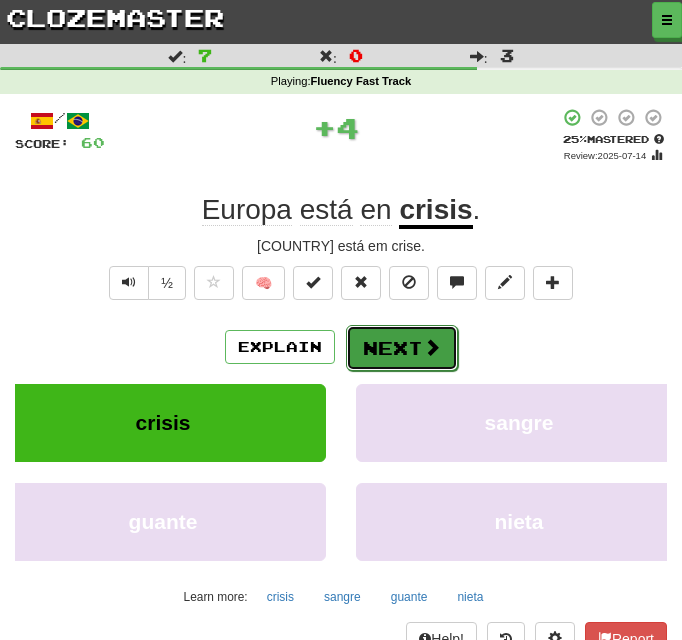 click on "Next" at bounding box center [402, 348] 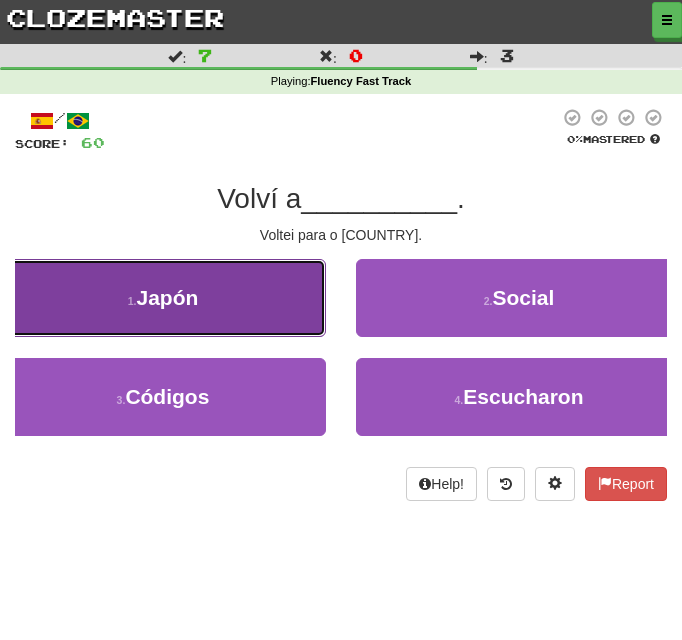 click on "1 .  [COUNTRY]" at bounding box center (163, 298) 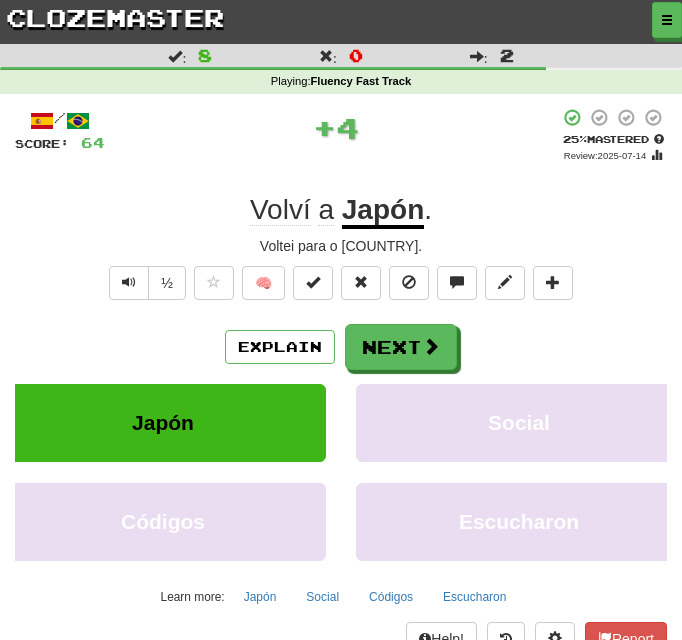 click on "/ Score: [NUMBER] + [NUMBER] [PERCENT]% Mastered Review: 2025-07-14 Volví a [COUNTRY]. Voltei para o [COUNTRY]. ½ 🧠 Explain Next Japón Social Códigos Escucharon Learn more: Japón Social Códigos Escucharon Help! Report Sentence Source" at bounding box center [341, 398] 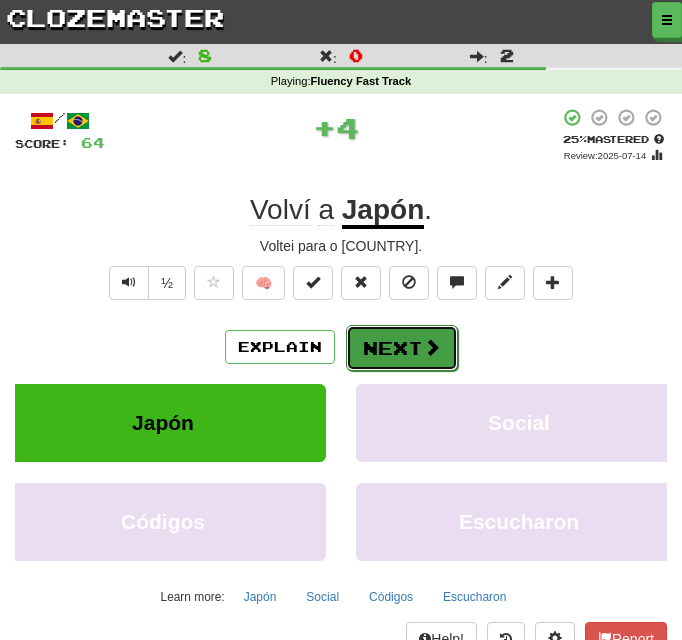 click on "Next" at bounding box center [402, 348] 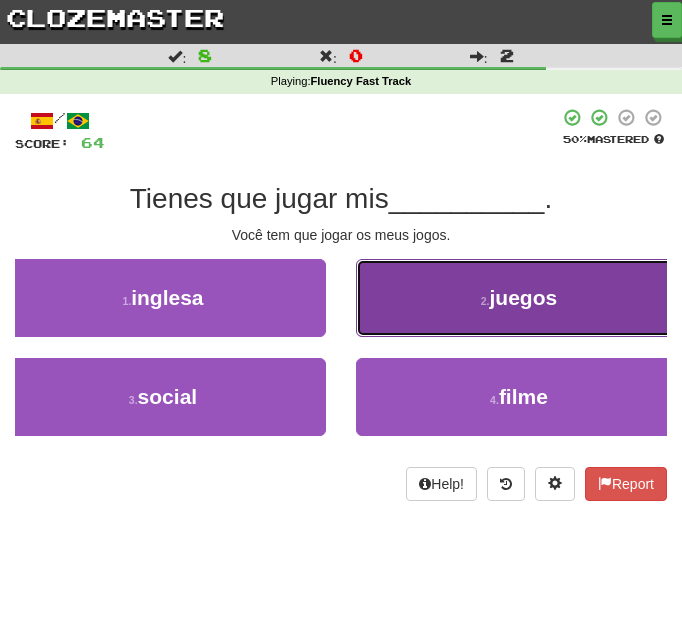 click on "2 .  juegos" at bounding box center [519, 298] 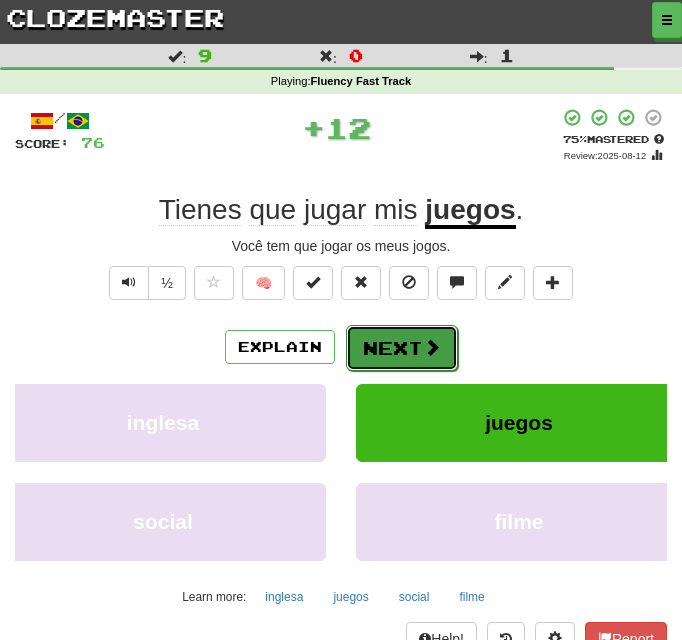 click on "Next" at bounding box center [402, 348] 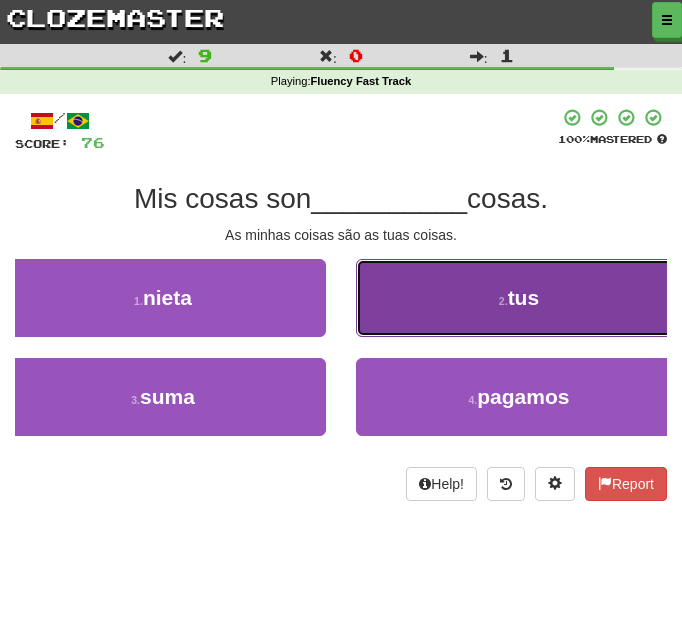 click on "2 .  tus" at bounding box center [519, 298] 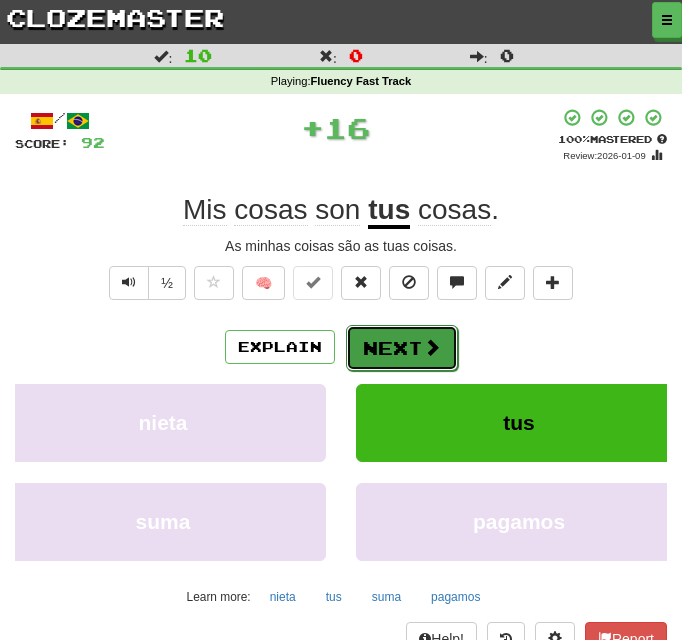 click on "Next" at bounding box center [402, 348] 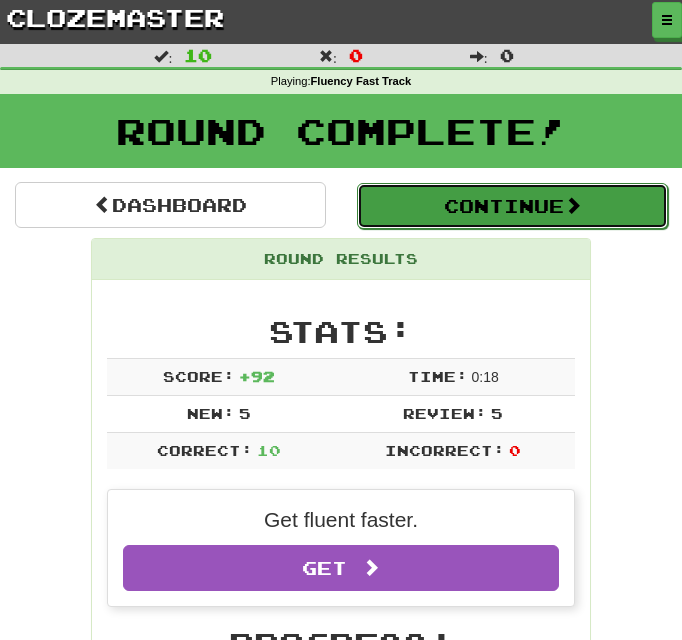 click on "Continue" at bounding box center [512, 206] 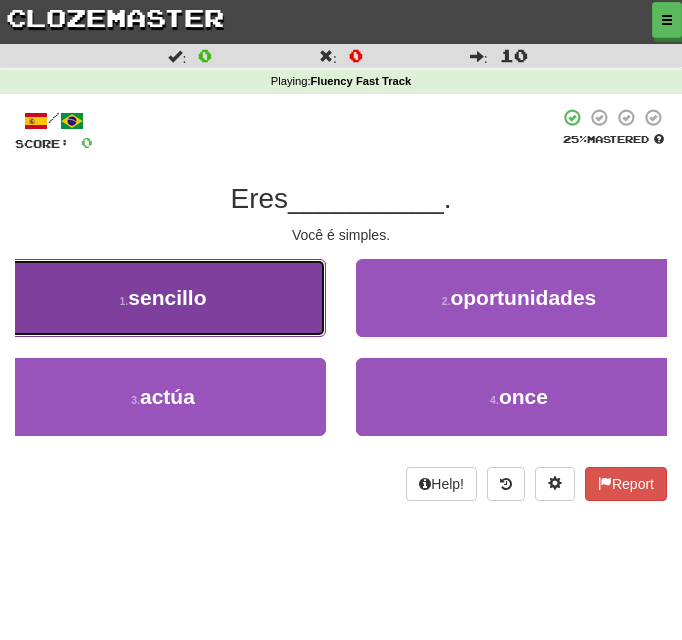 click on "1 .  sencillo" at bounding box center (163, 298) 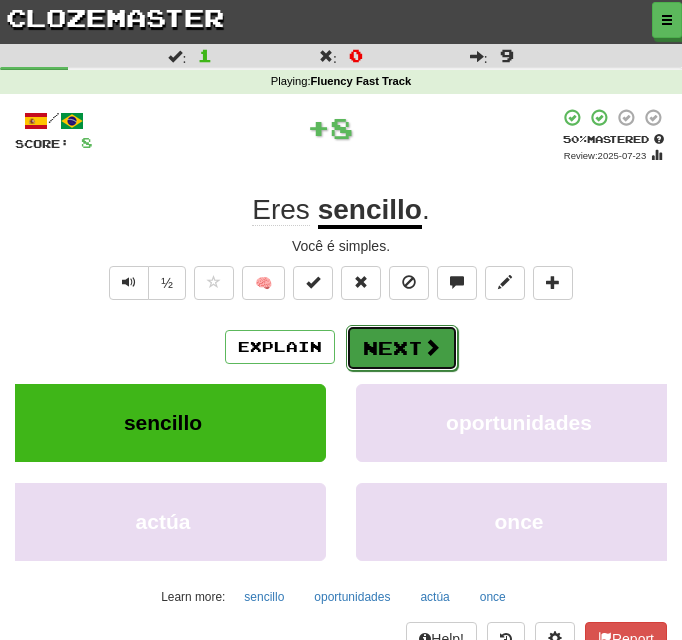 click on "Next" at bounding box center (402, 348) 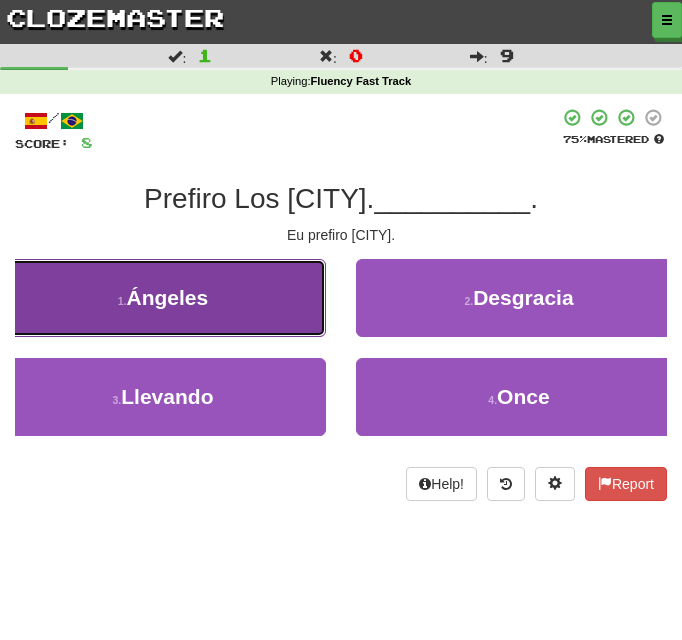 click on "[CITY]" at bounding box center [163, 298] 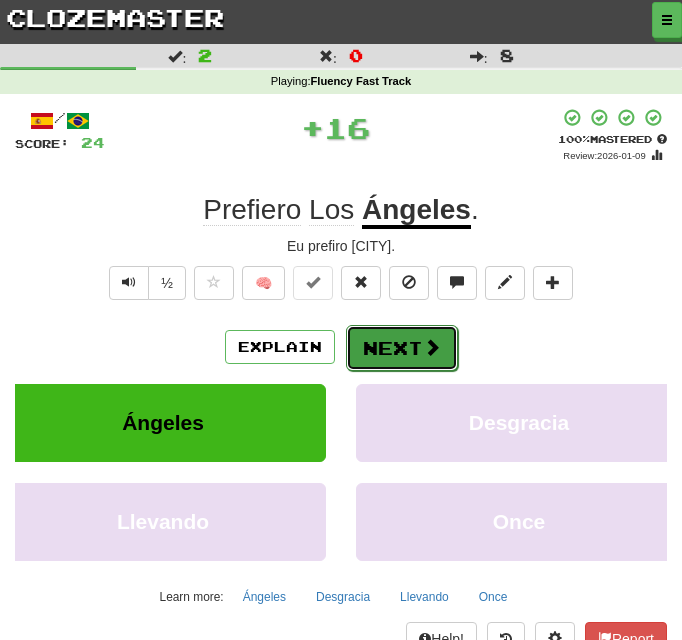 click on "Next" at bounding box center [402, 348] 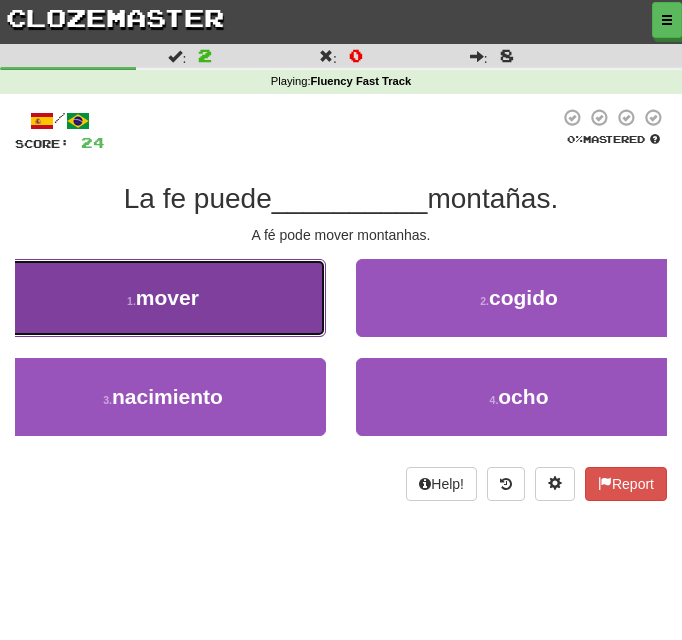 click on "mover" at bounding box center [163, 298] 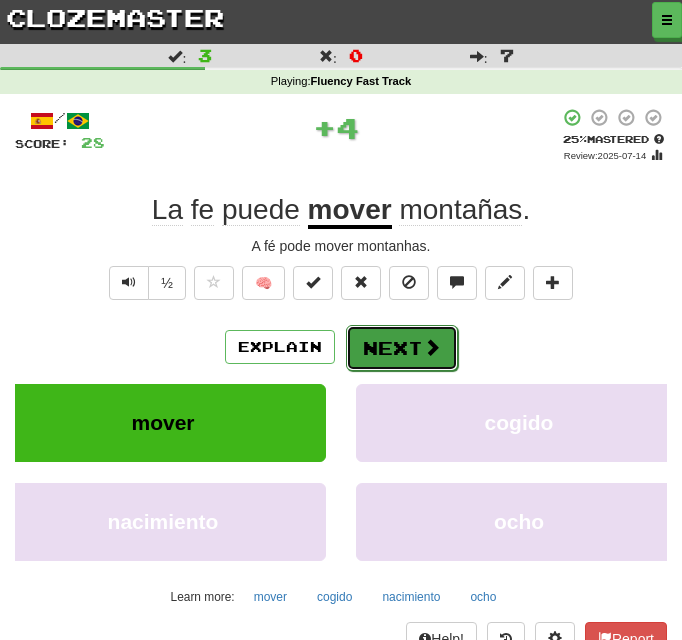 click on "Next" at bounding box center [402, 348] 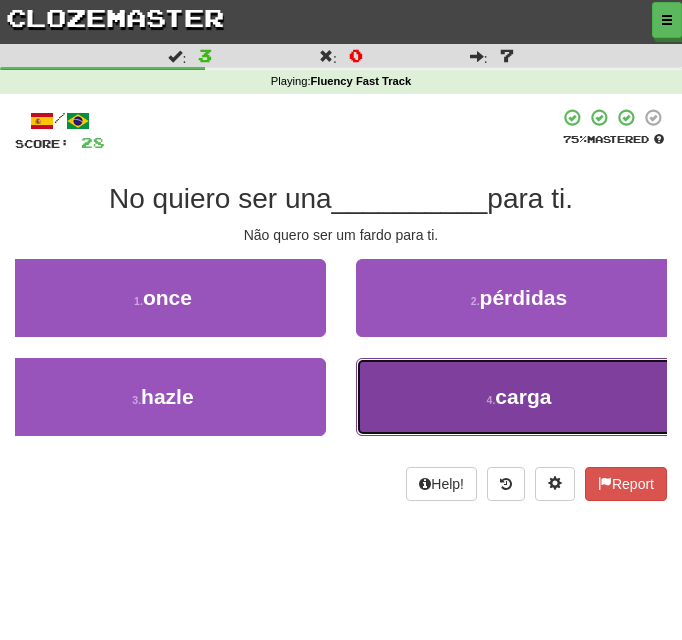 click on "carga" at bounding box center (519, 397) 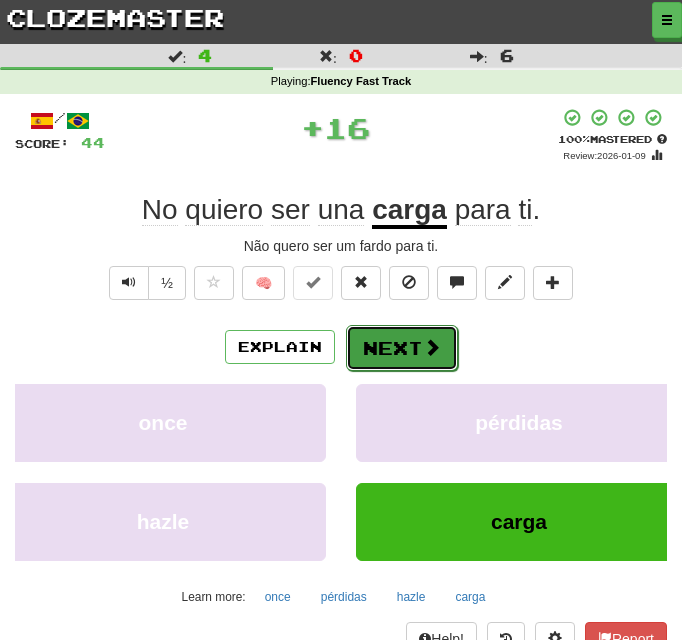 click on "Next" at bounding box center (402, 348) 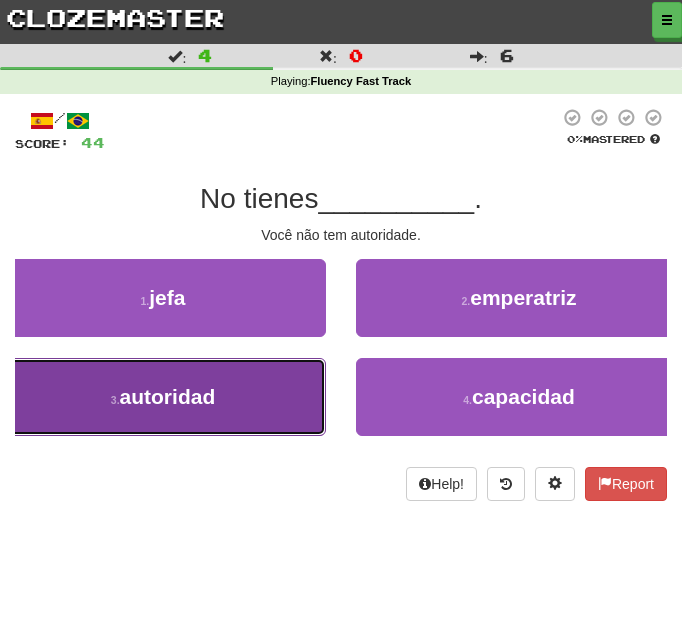 click on "3 .  autoridad" at bounding box center [163, 397] 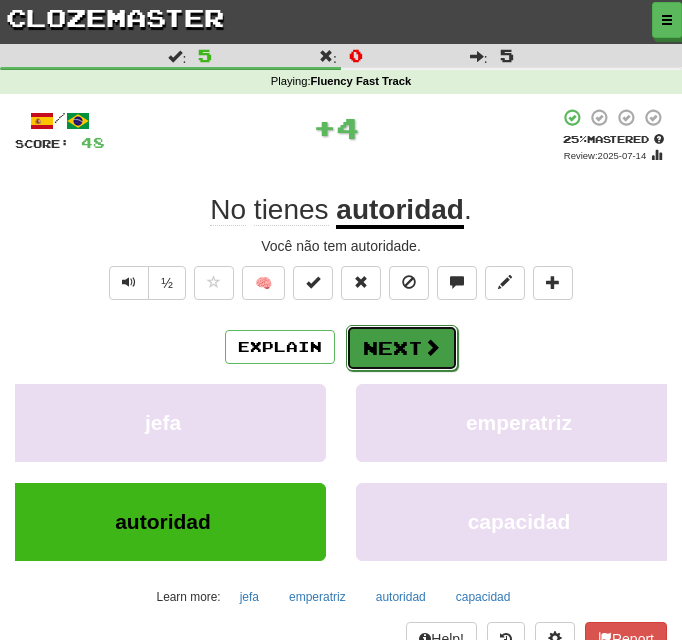 click at bounding box center [432, 347] 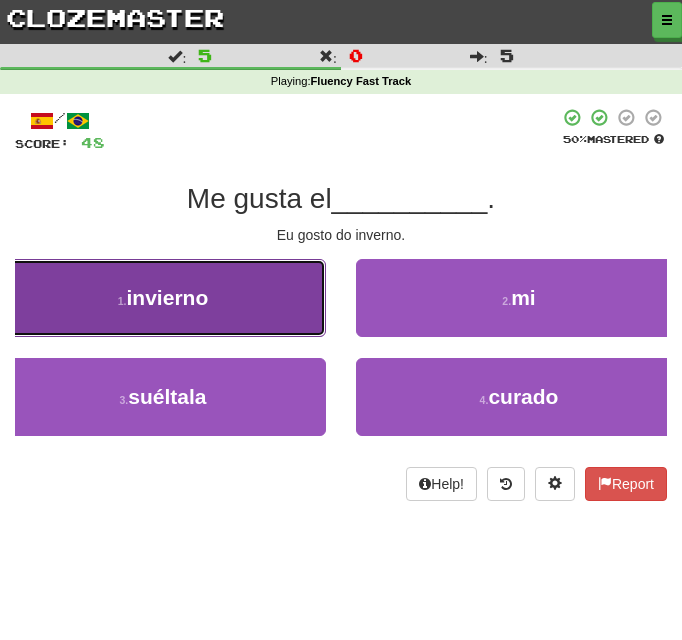 click on "1 .  invierno" at bounding box center [163, 298] 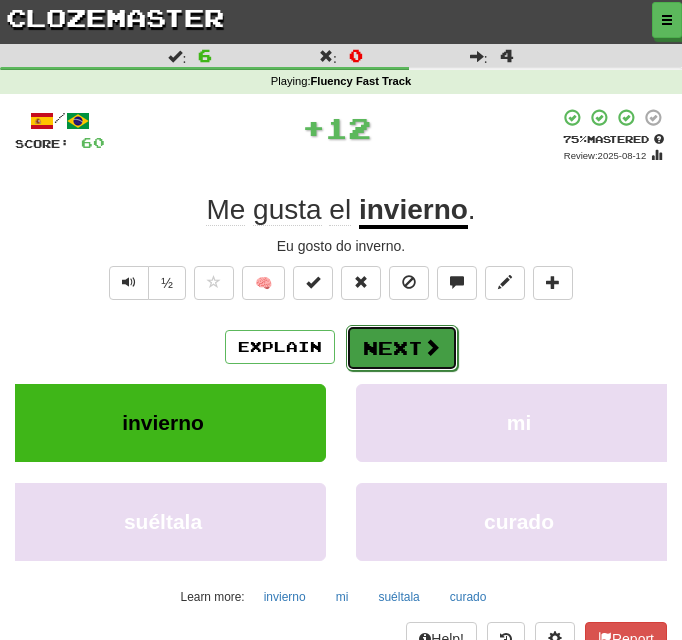 click on "Next" at bounding box center [402, 348] 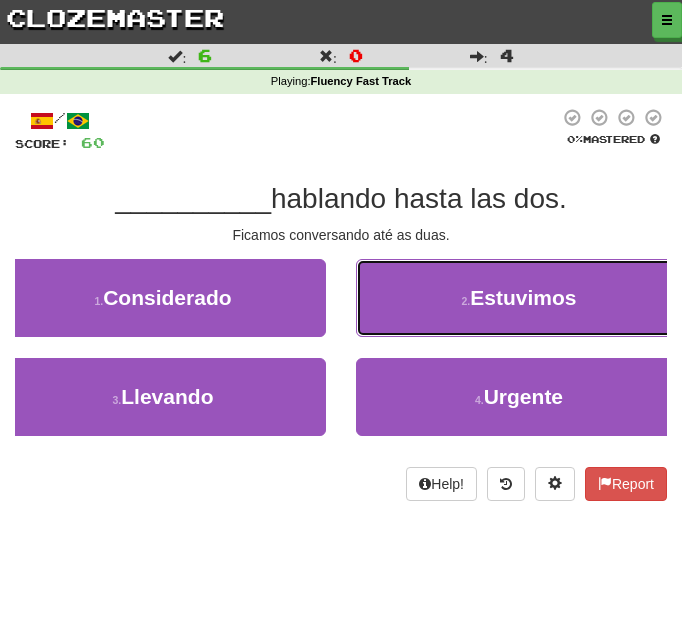 click on "2 .  Estuvimos" at bounding box center (519, 298) 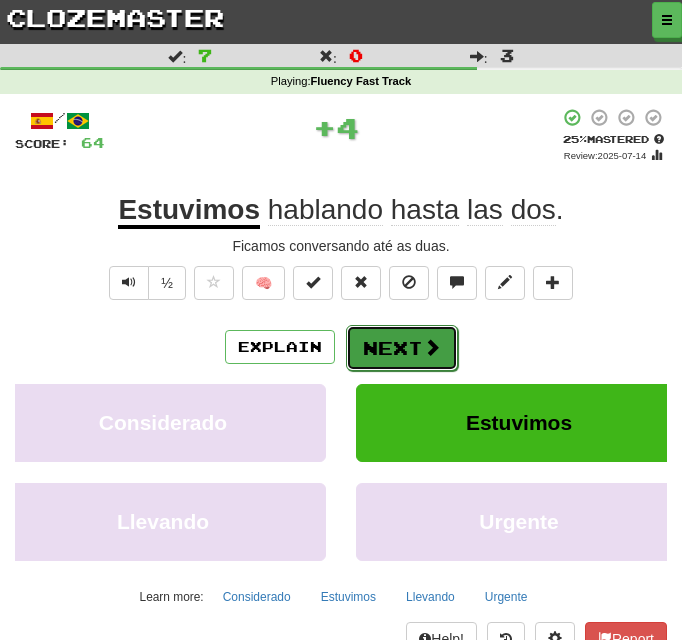 click on "Next" at bounding box center [402, 348] 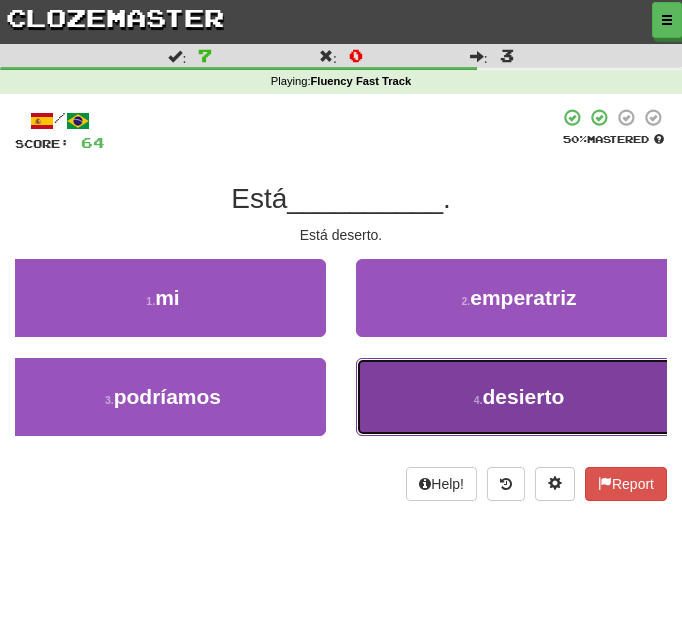 click on "4 .  desierto" at bounding box center [519, 397] 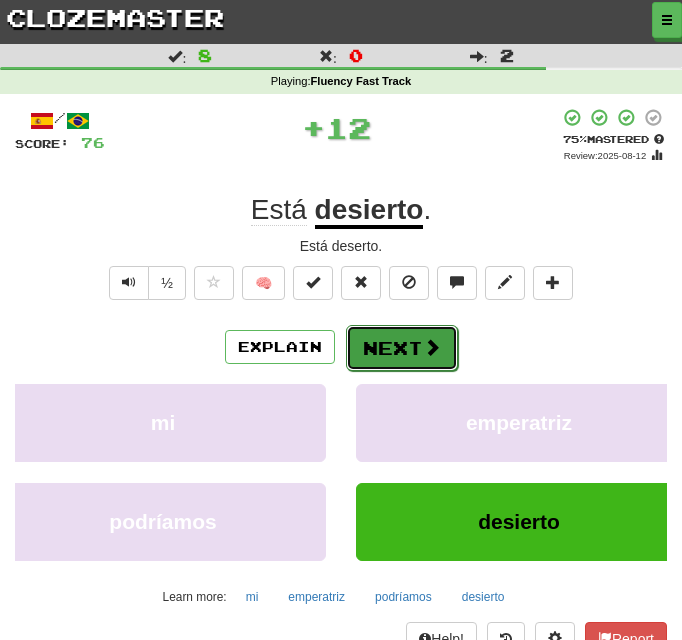 click on "Next" at bounding box center [402, 348] 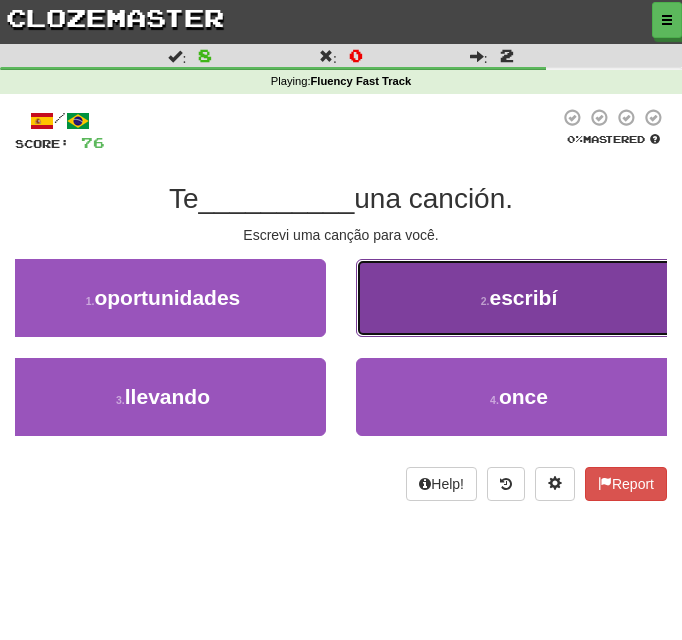click on "2 .  escribí" at bounding box center (519, 298) 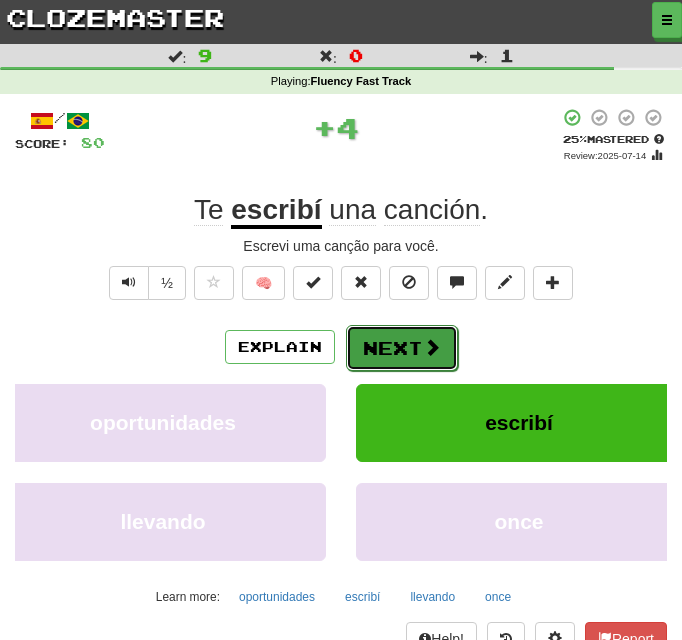 click on "Next" at bounding box center [402, 348] 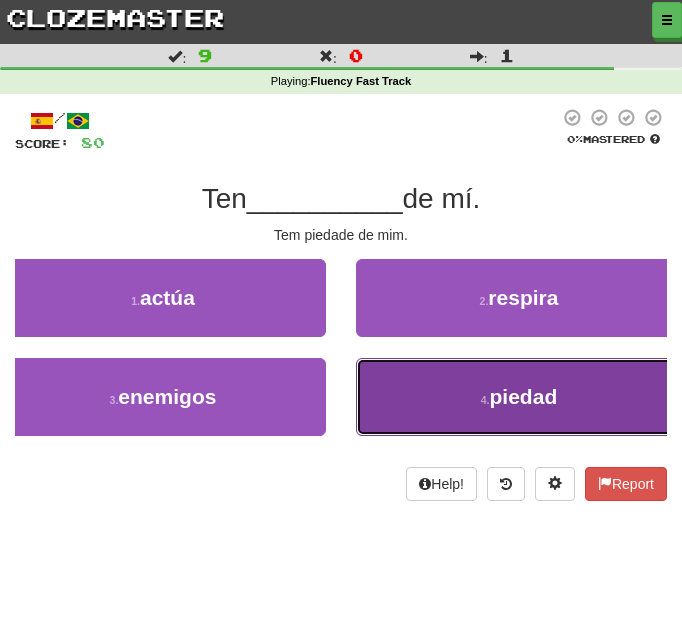 click on "4 .  piedad" at bounding box center [519, 397] 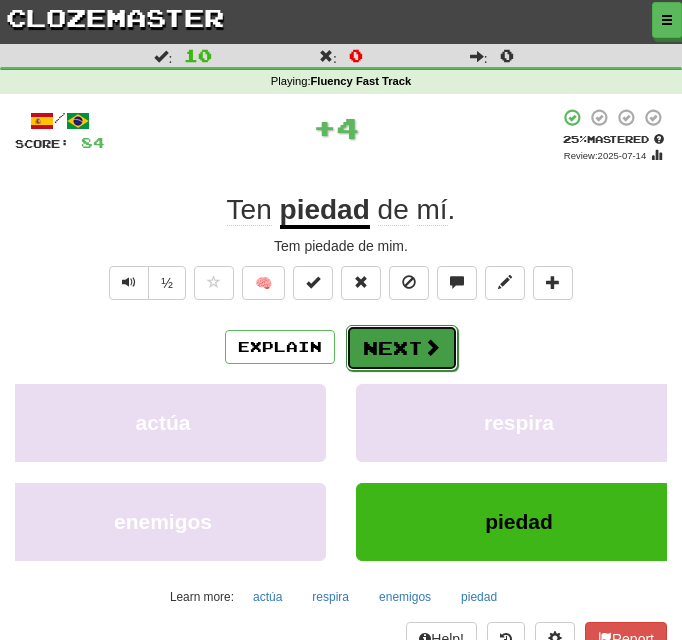 click on "Next" at bounding box center [402, 348] 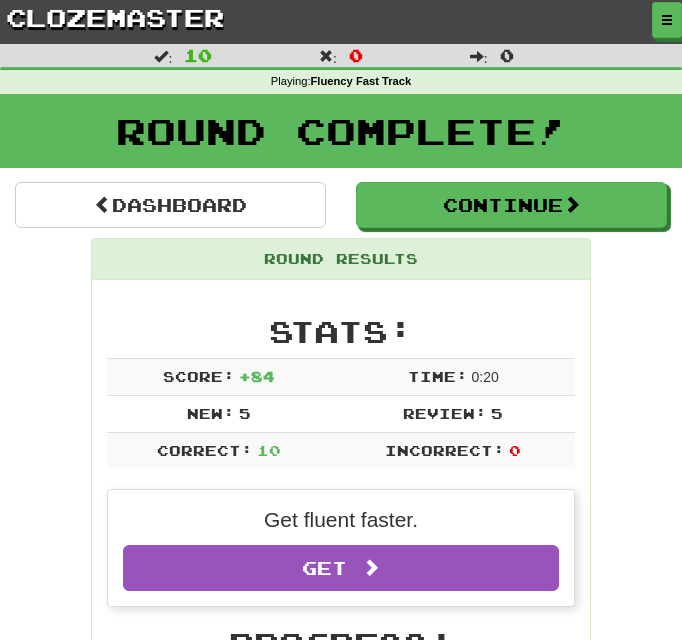 click on "Dashboard Continue Round Results Stats: Score: + [NUMBER] Time: 0 : [NUMBER] New: [NUMBER] Review: [NUMBER] Correct: [NUMBER] Incorrect: [NUMBER] Get fluent faster. Get Clozemaster Pro Progress: Fluency Fast Track Playing: [NUMBER] / [NUMBER] + [NUMBER] [PERCENT]% [PERCENT]% Mastered: [NUMBER] / [NUMBER] + [NUMBER] [PERCENT]% [PERCENT]% Ready for Review: [NUMBER] / Level: [NUMBER] [NUMBER] points to level [NUMBER] - keep going! Ranked: [NUMBER] th this week Sentences: Report Eres sencillo. Você é simples. Report Prefiero Los Ángeles. Eu prefiro [CITY]. Report La fe puede mover montañas. A fé pode mover montanhas. Report No quiero ser una carga para ti. Não quero ser um fardo para ti. Report No tienes autoridad. Você não tem autoridade. Report Me gusta el invierno. Eu gosto do inverno. Report Estuvimos hablando hasta las dos. Ficamos conversando até as duas. Report Está desierto. Está deserto. Report Te escribí una canción. Escrevi uma canção para você. Report Ten piedad de mí. Tem piedade de mim. Dashboard Continue" at bounding box center [341, 1131] 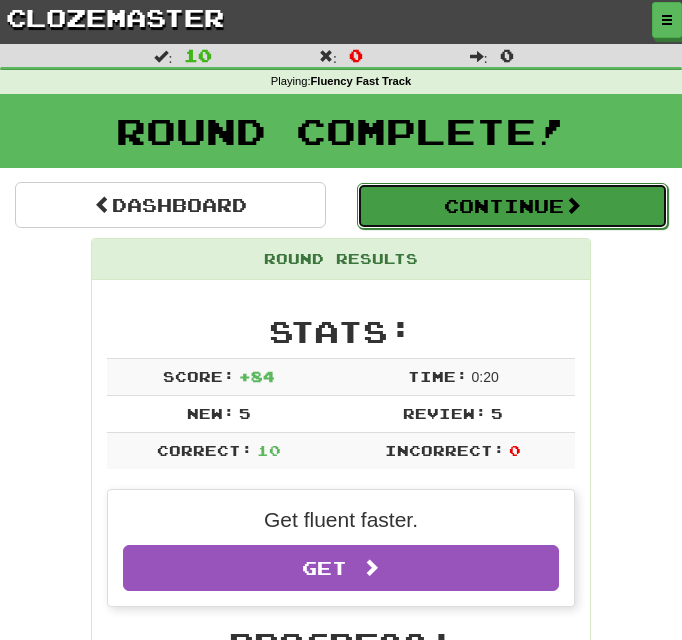 click on "Continue" at bounding box center [512, 206] 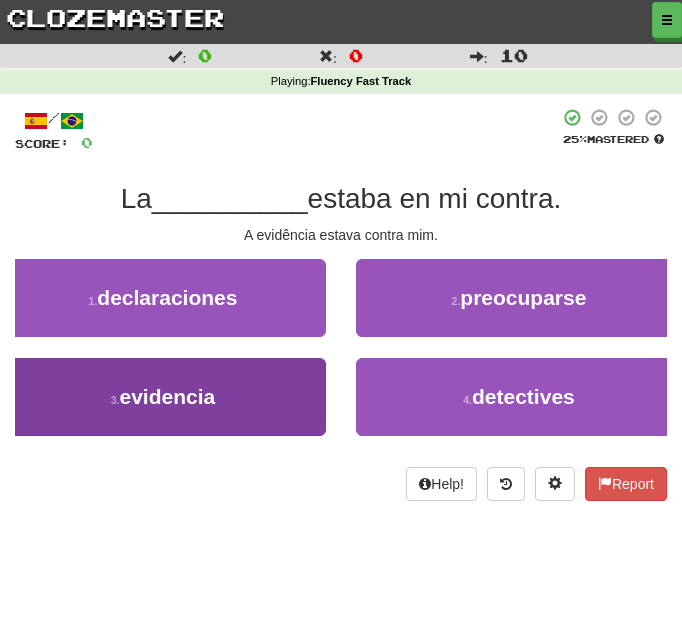 click on "3 .  evidencia" at bounding box center [163, 397] 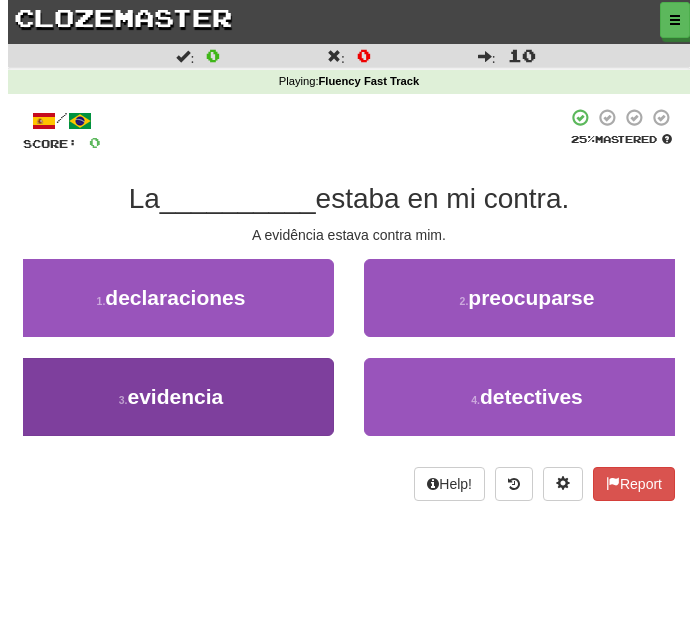click on "Dashboard" 